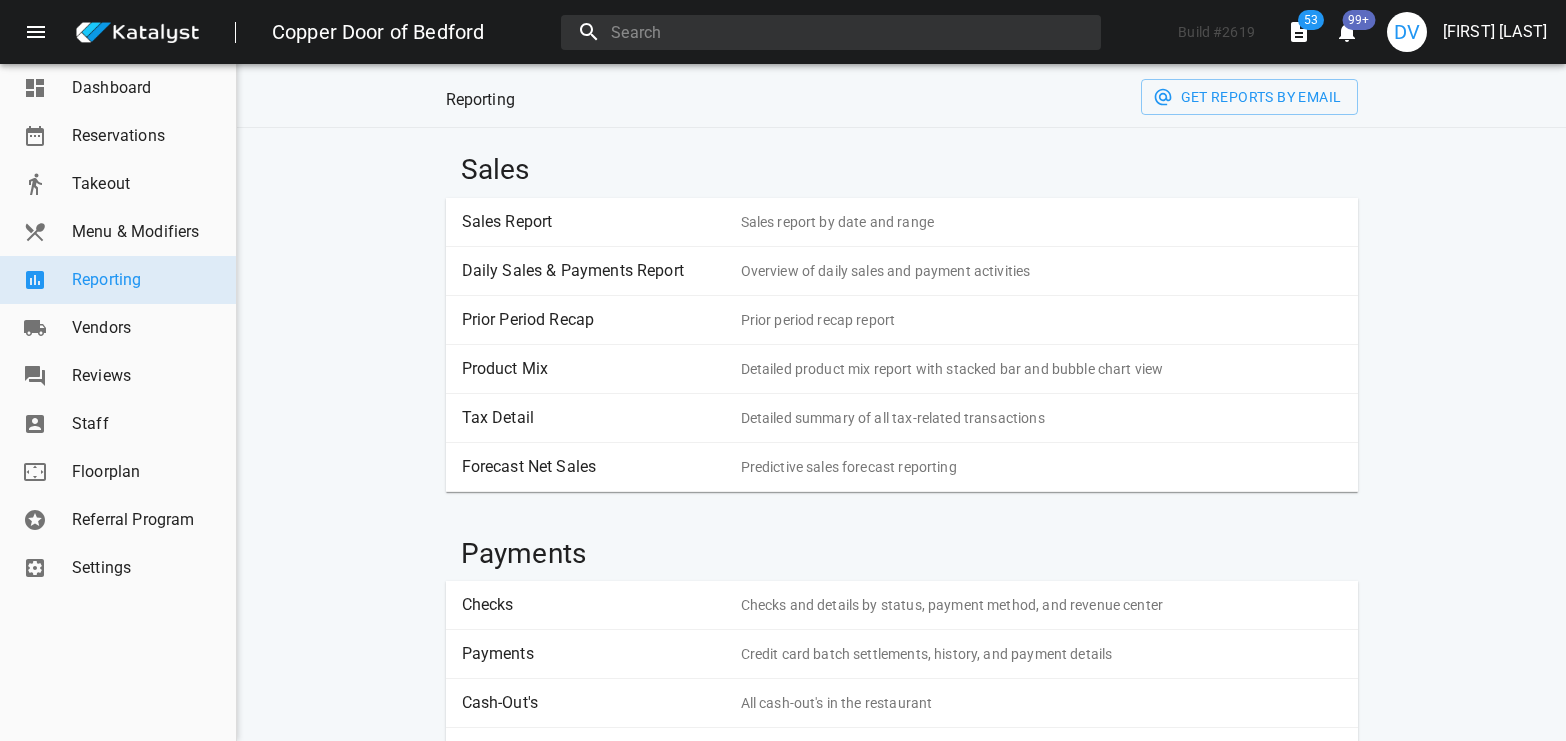 scroll, scrollTop: 0, scrollLeft: 0, axis: both 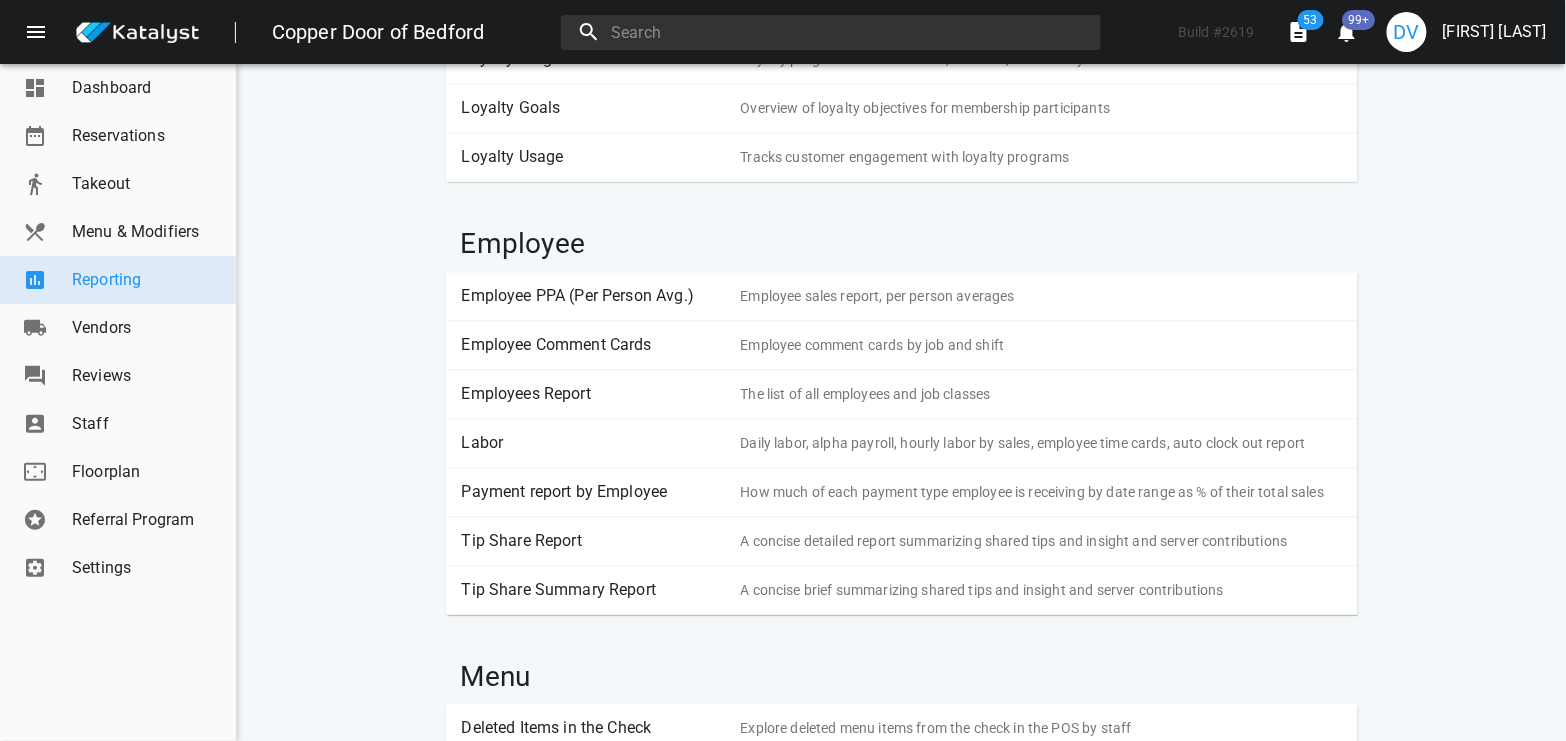 click on "Labor" at bounding box center [594, 443] 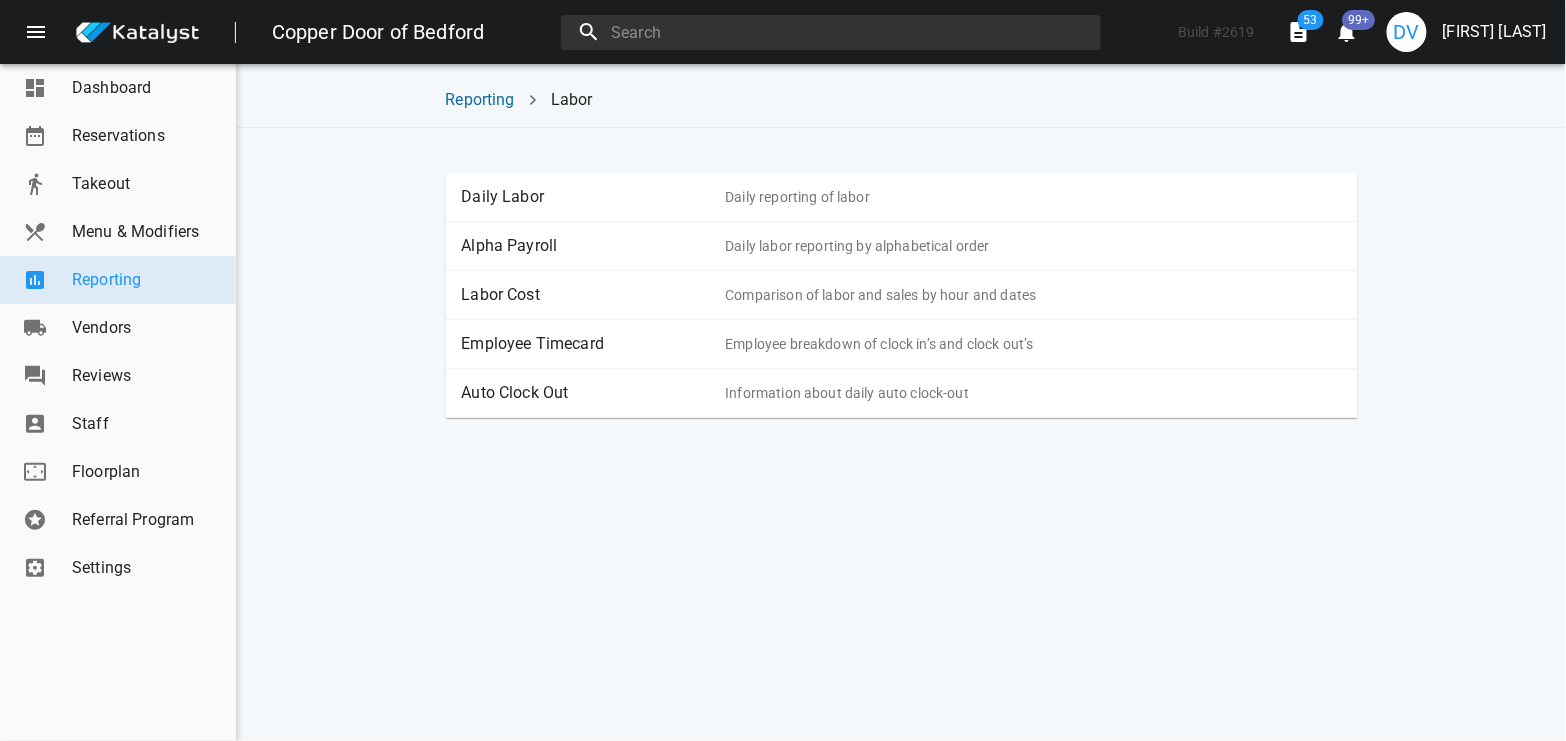 scroll, scrollTop: 0, scrollLeft: 0, axis: both 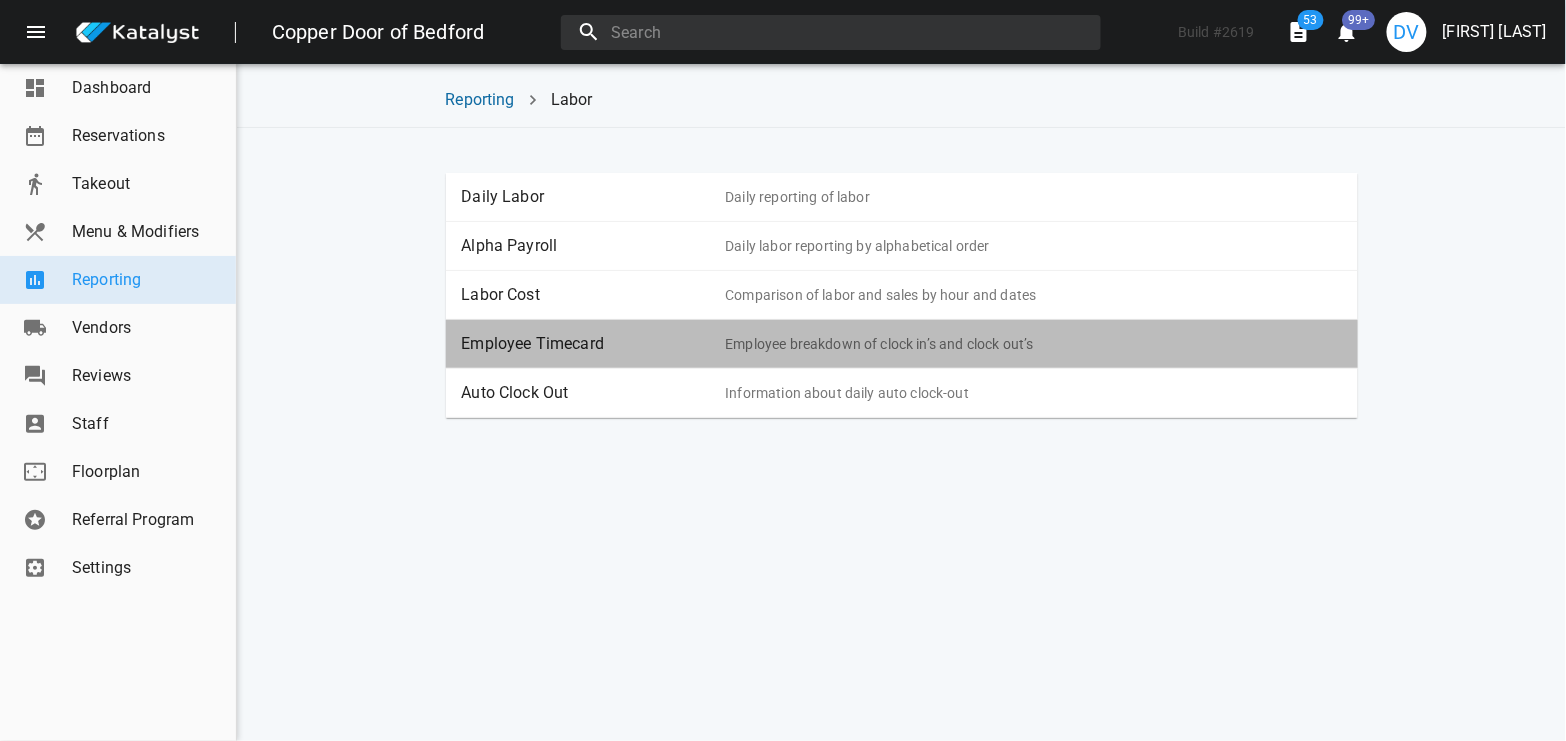 click on "Employee Timecard" at bounding box center (594, 344) 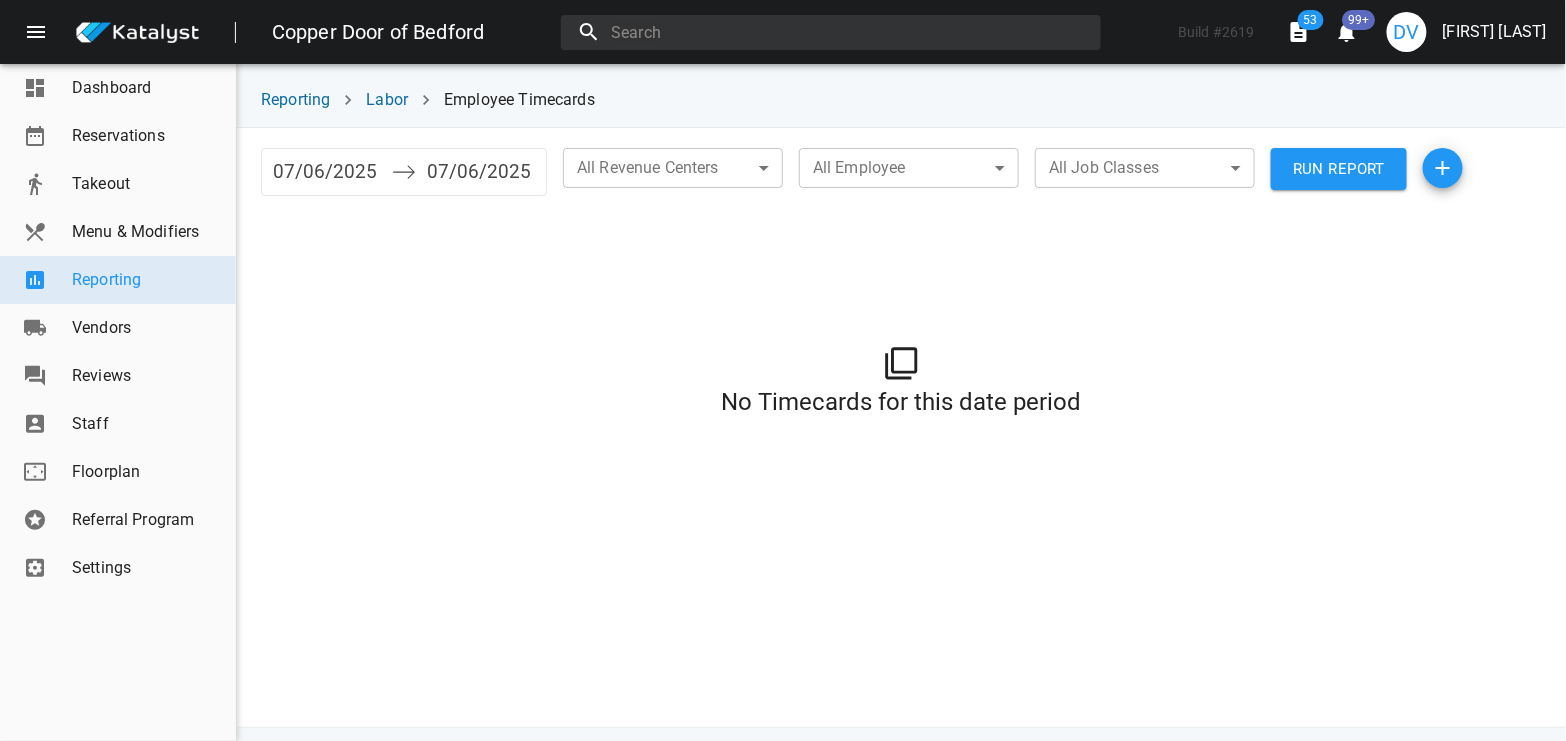 click on "07/06/2025" at bounding box center [327, 172] 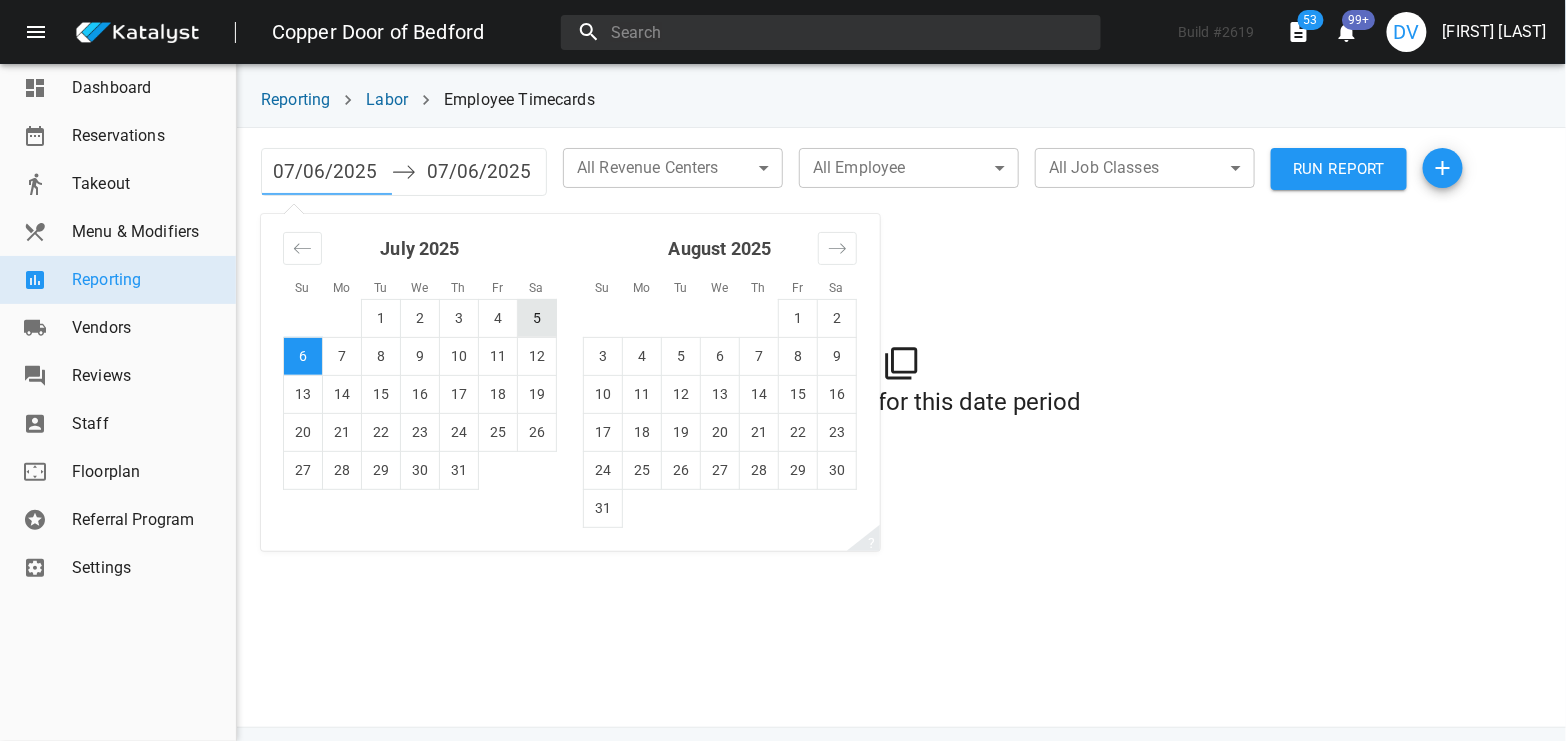 click on "5" at bounding box center [537, 318] 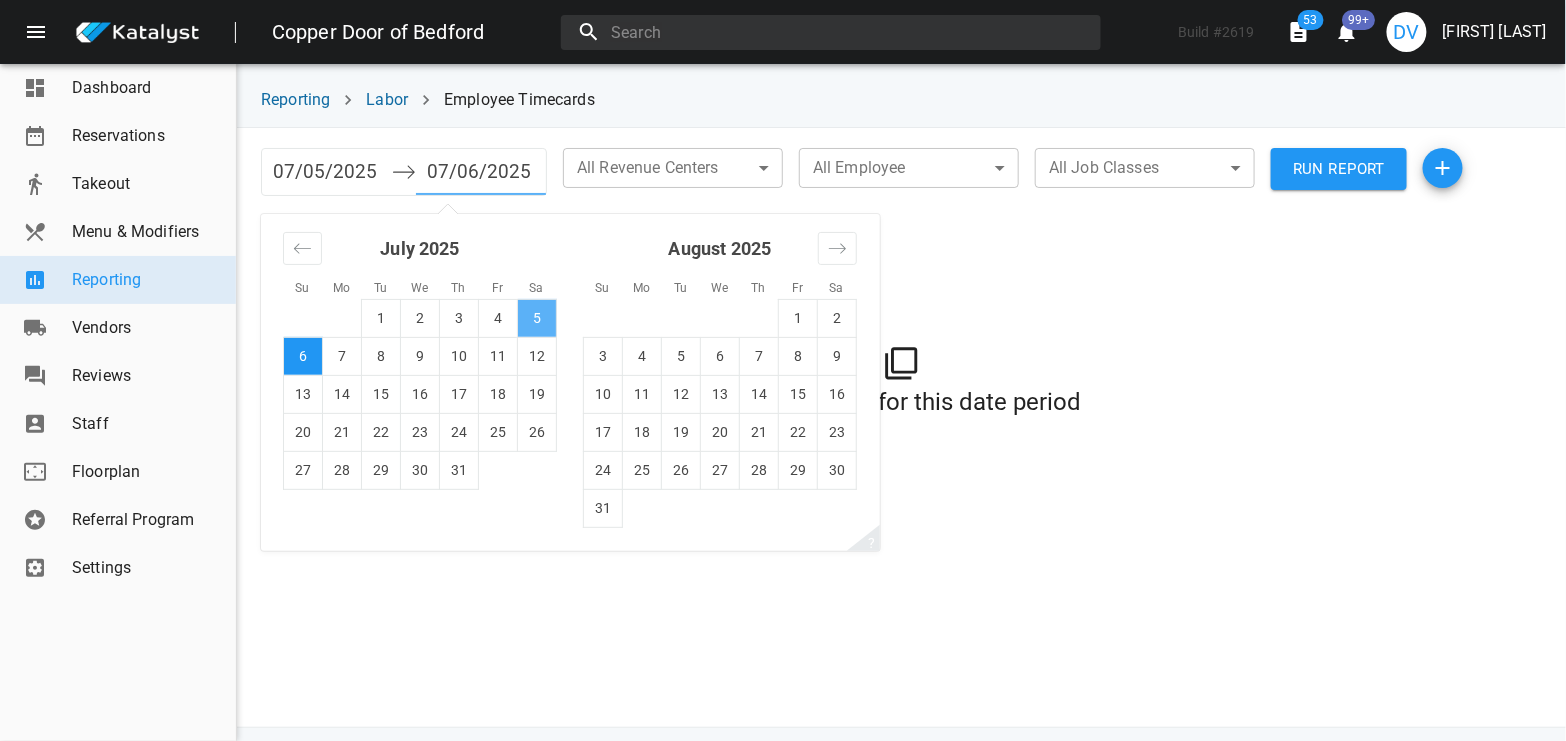 click on "5" at bounding box center [537, 318] 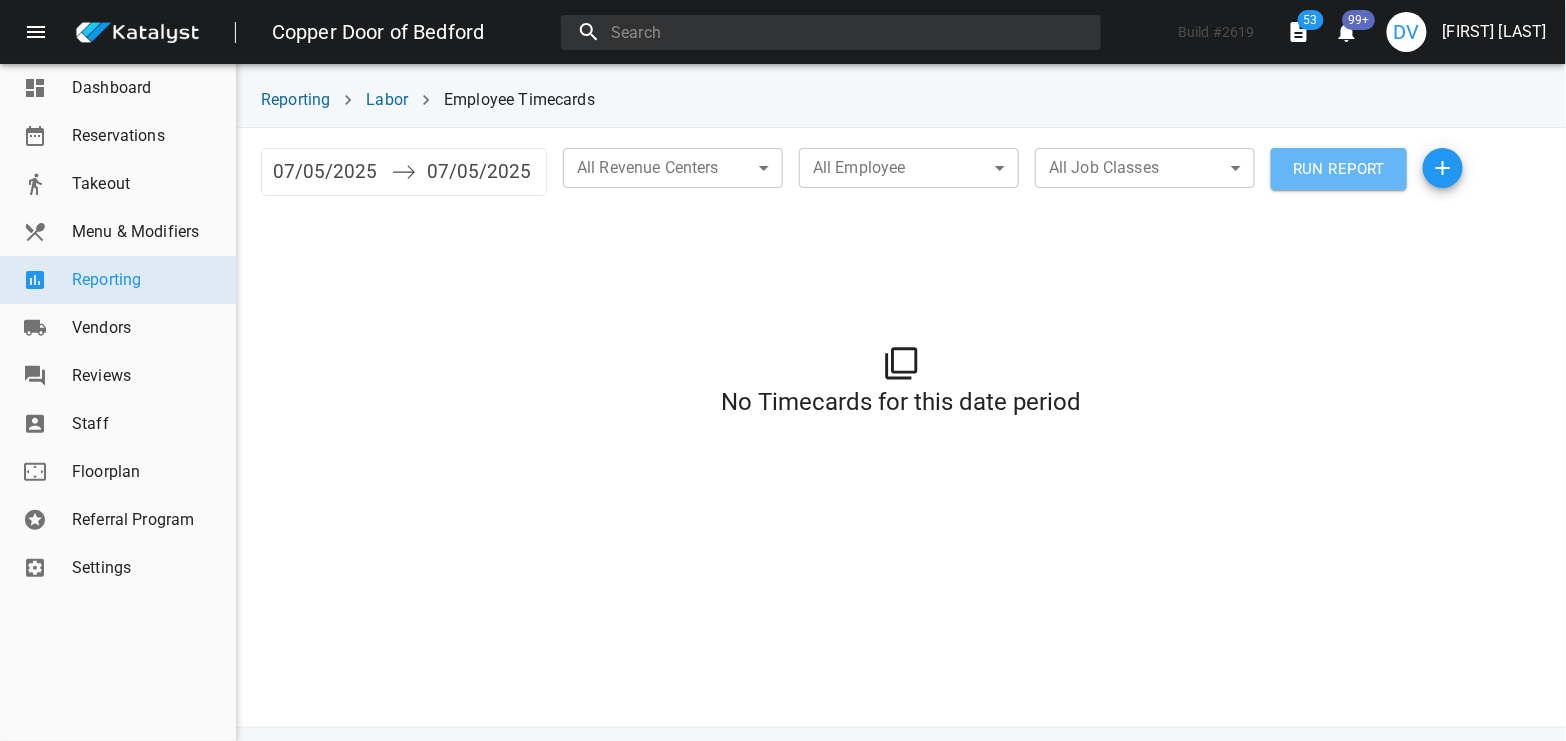click on "RUN REPORT" at bounding box center [1339, 169] 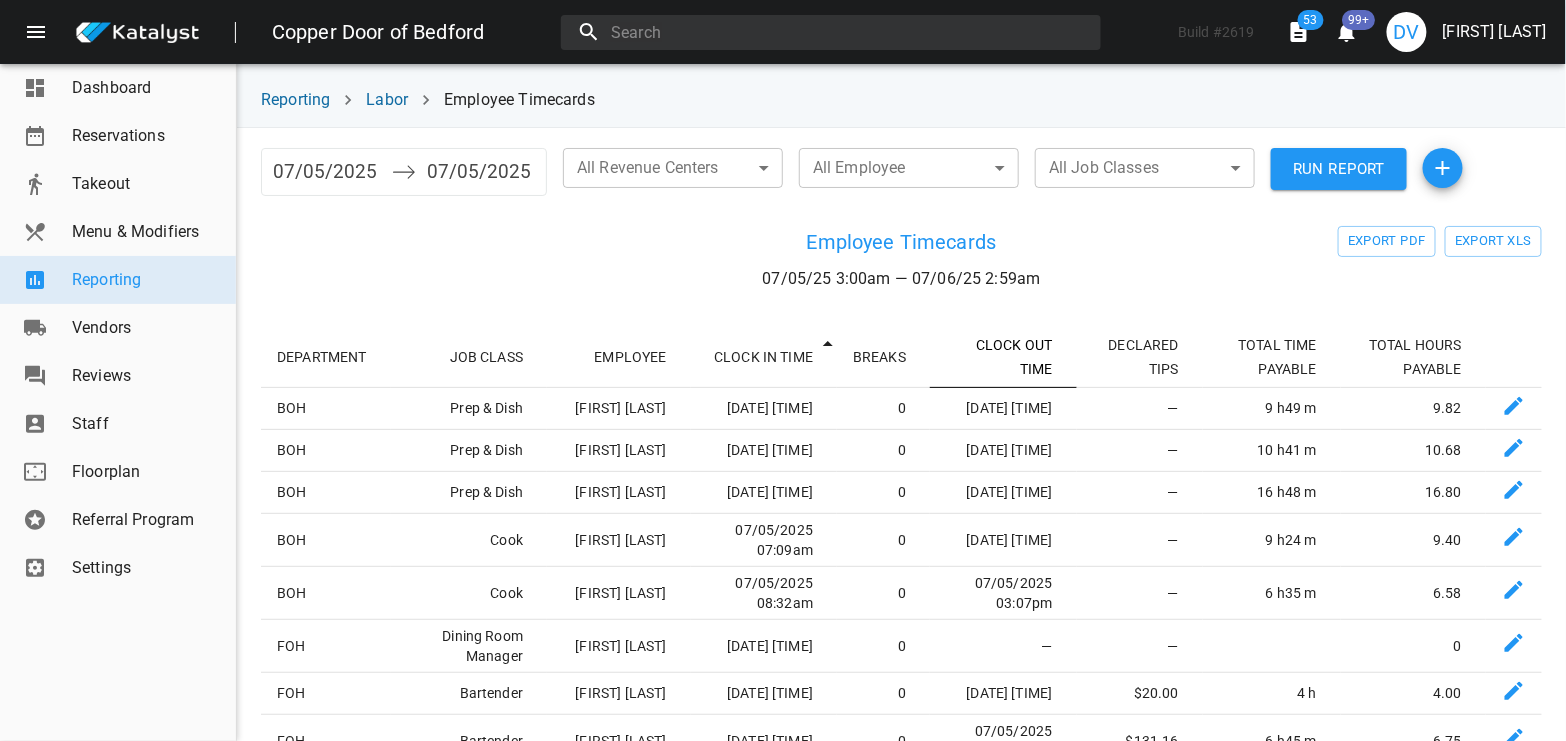 click on "CLOCK OUT TIME" at bounding box center (1003, 357) 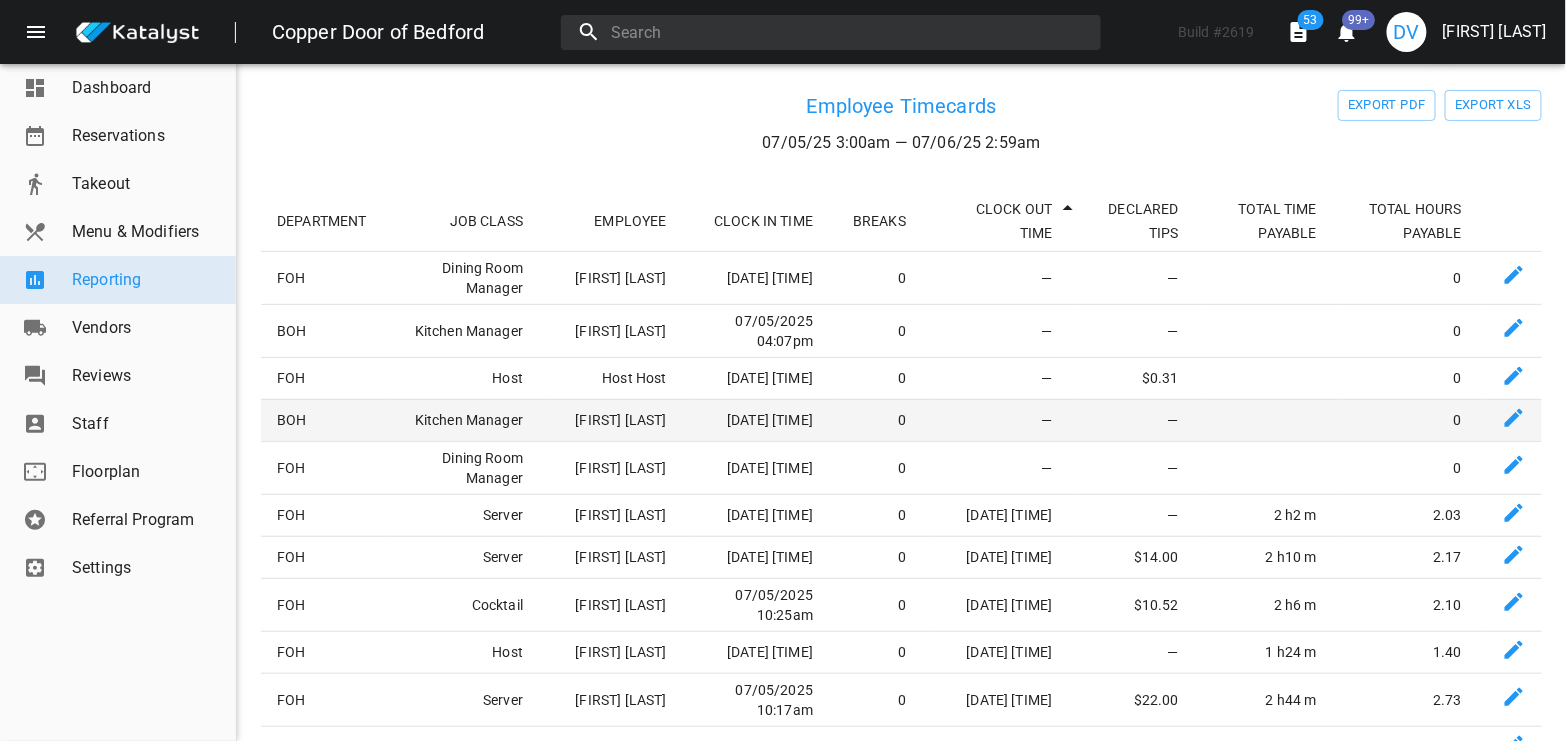 scroll, scrollTop: 97, scrollLeft: 0, axis: vertical 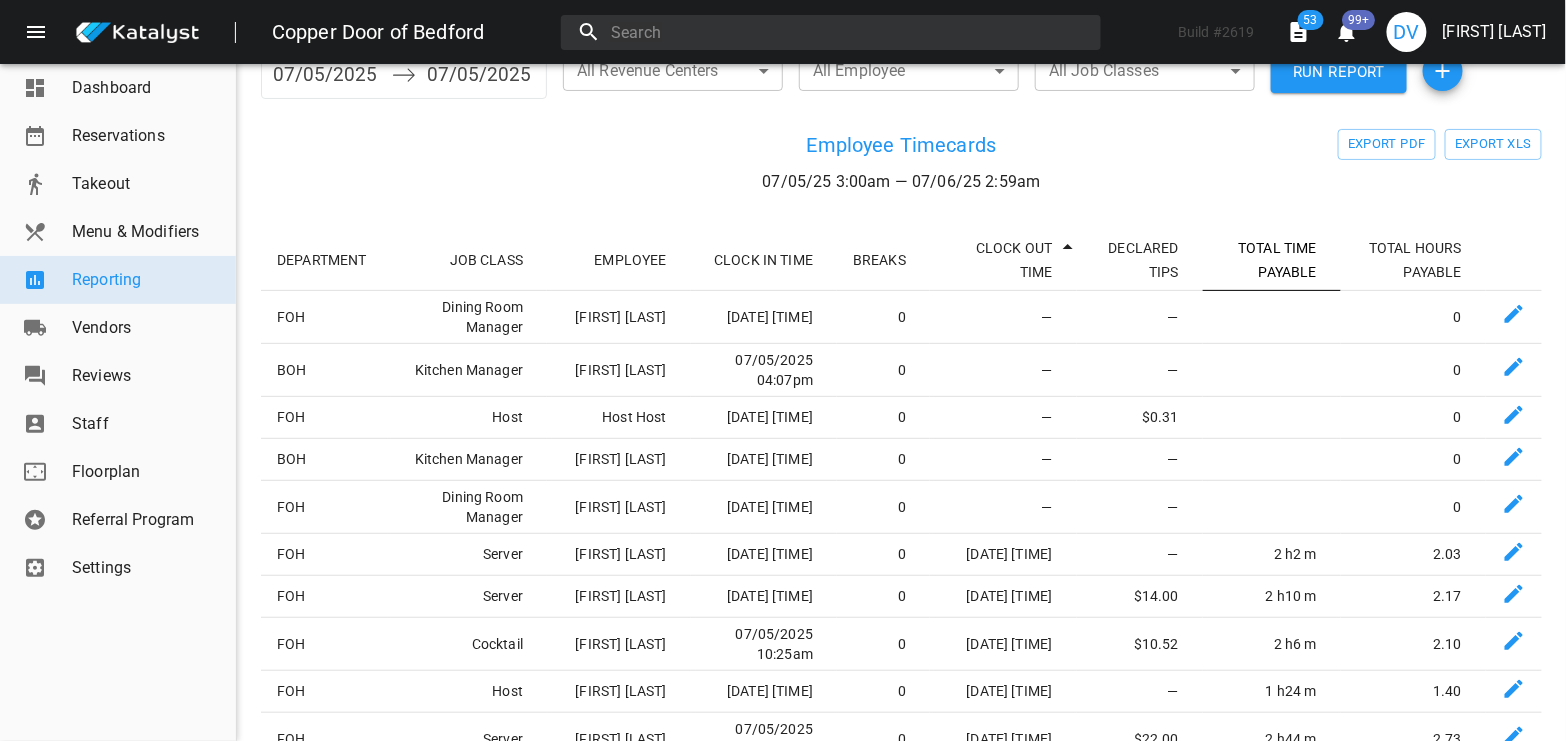 click on "TOTAL TIME PAYABLE" at bounding box center (1272, 260) 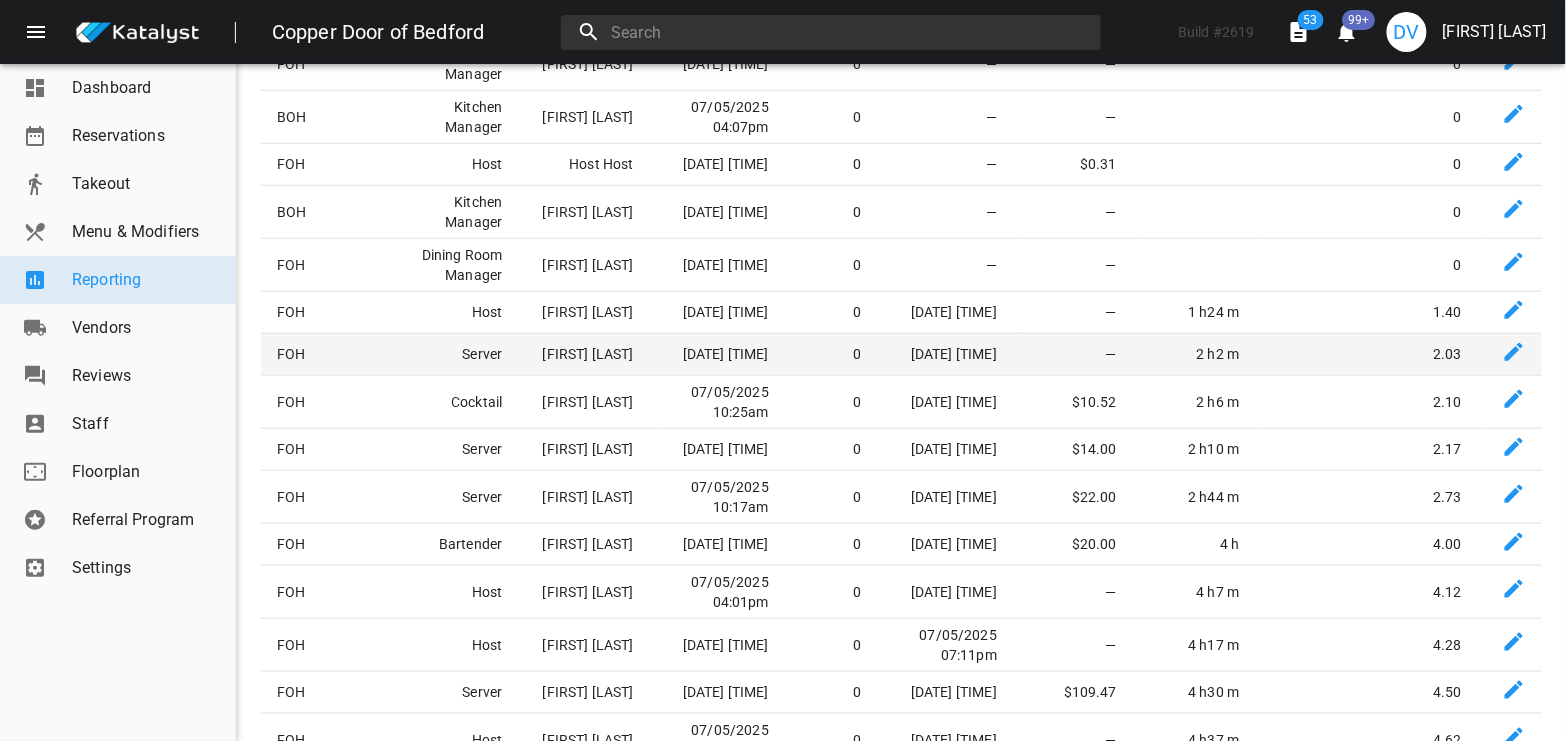 scroll, scrollTop: 203, scrollLeft: 0, axis: vertical 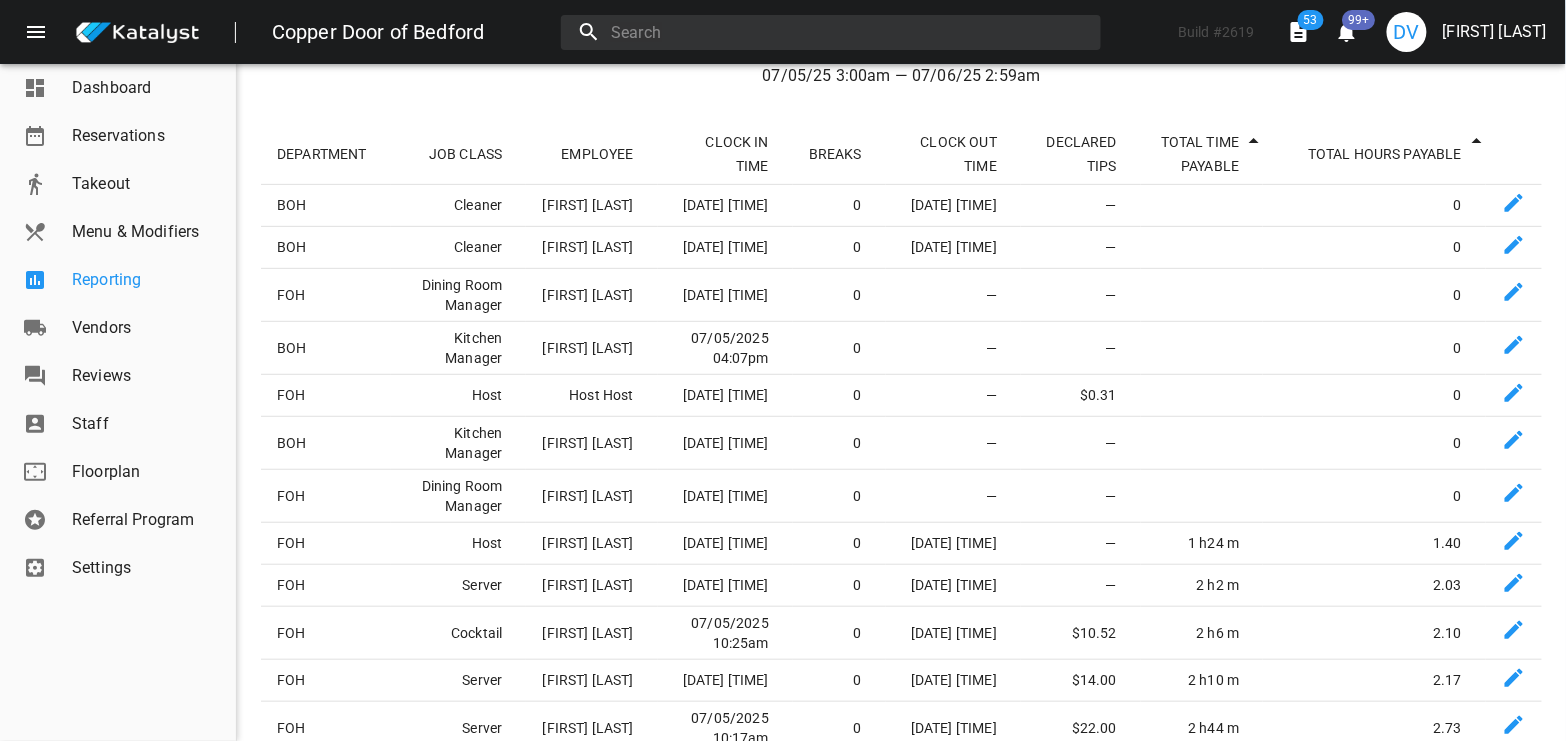 click on "Reporting" at bounding box center (146, 280) 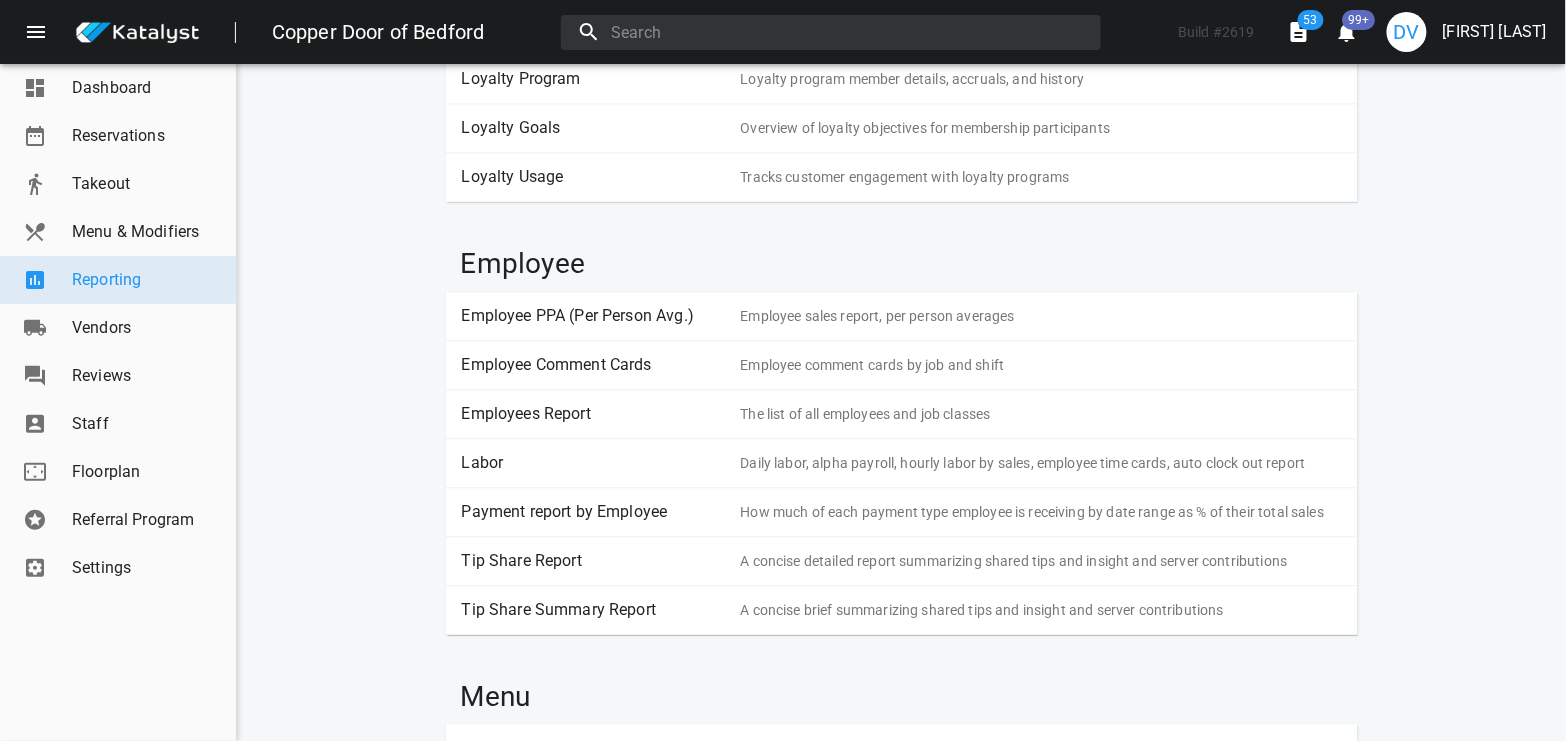 scroll, scrollTop: 1297, scrollLeft: 0, axis: vertical 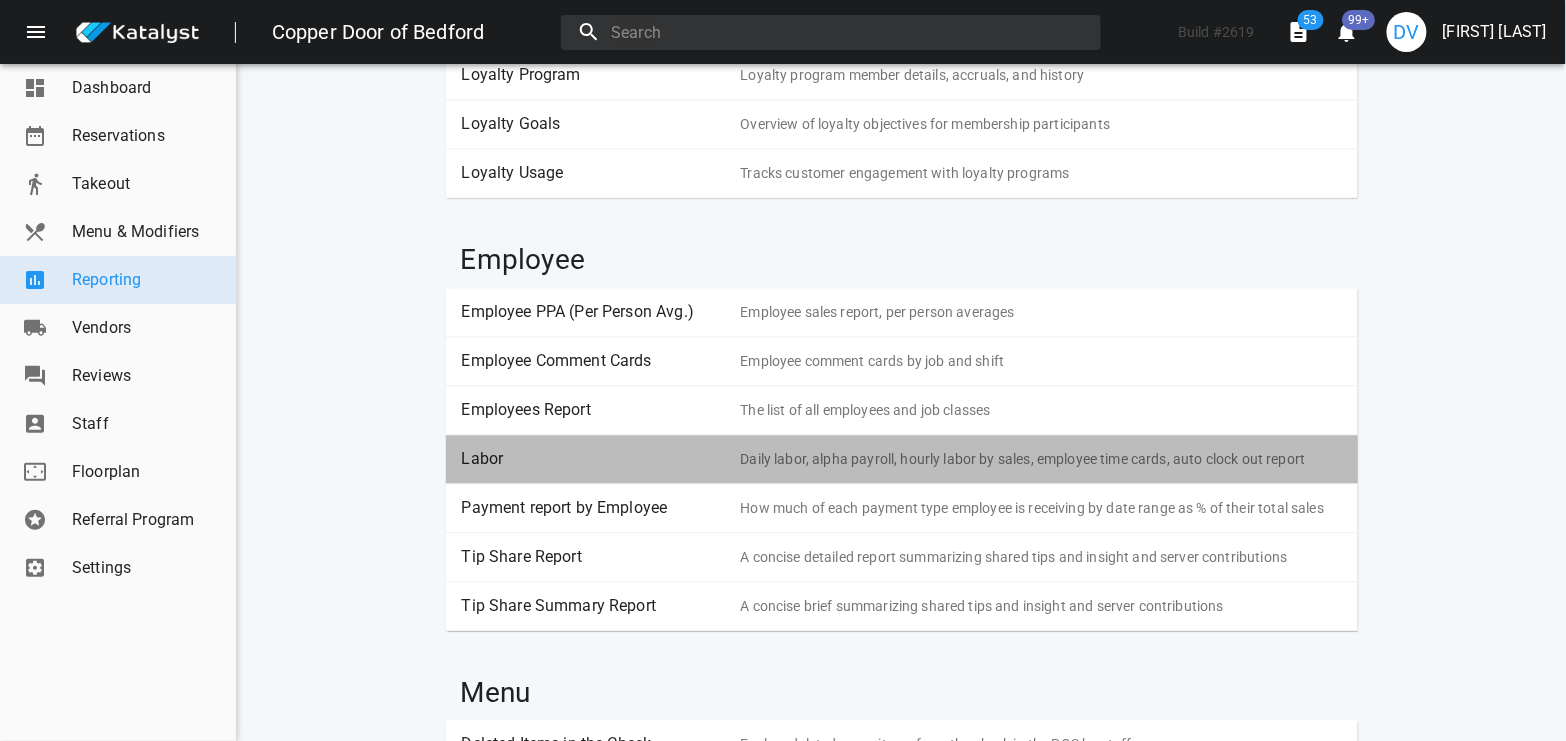 click on "Labor" at bounding box center [594, 459] 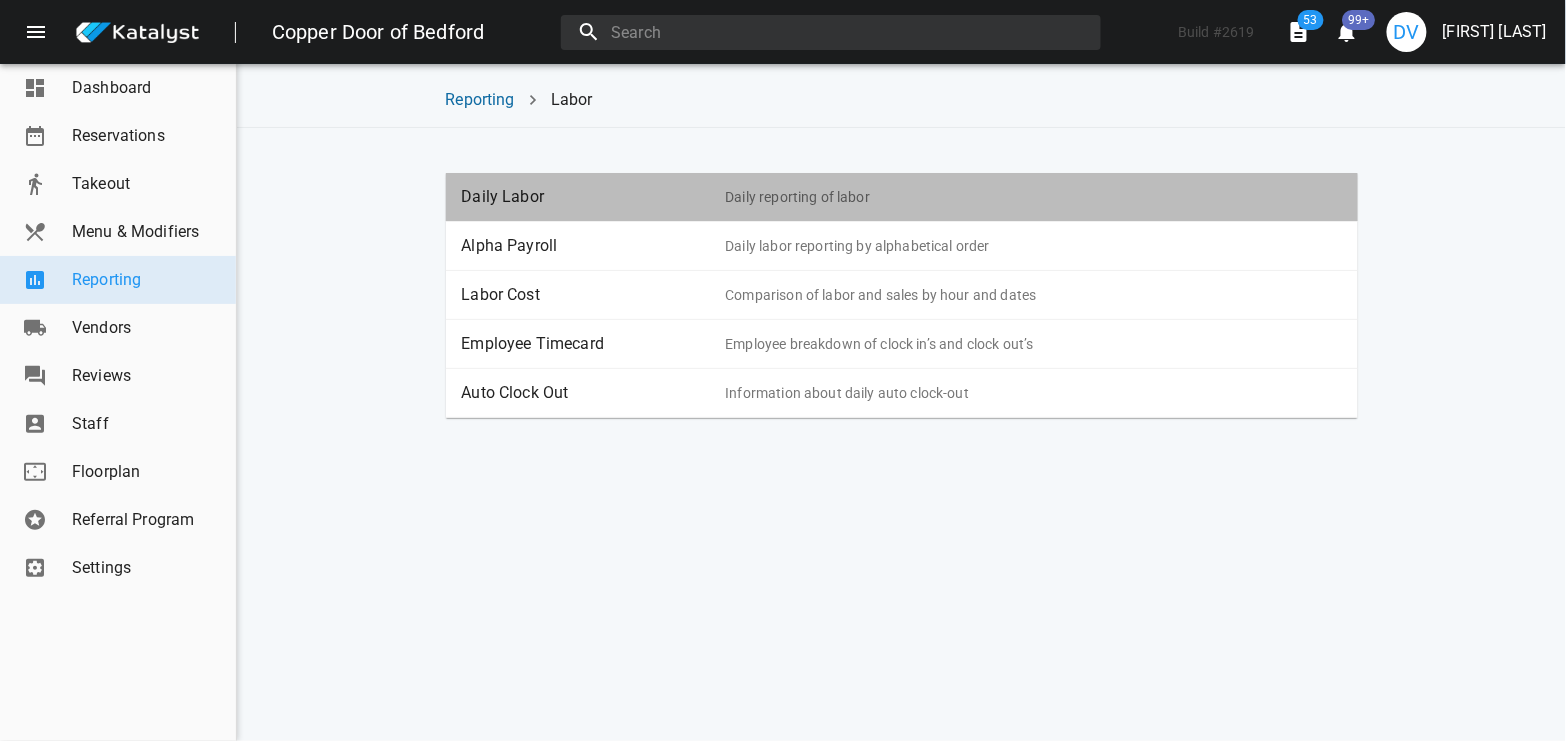 click on "Daily Labor" at bounding box center (594, 197) 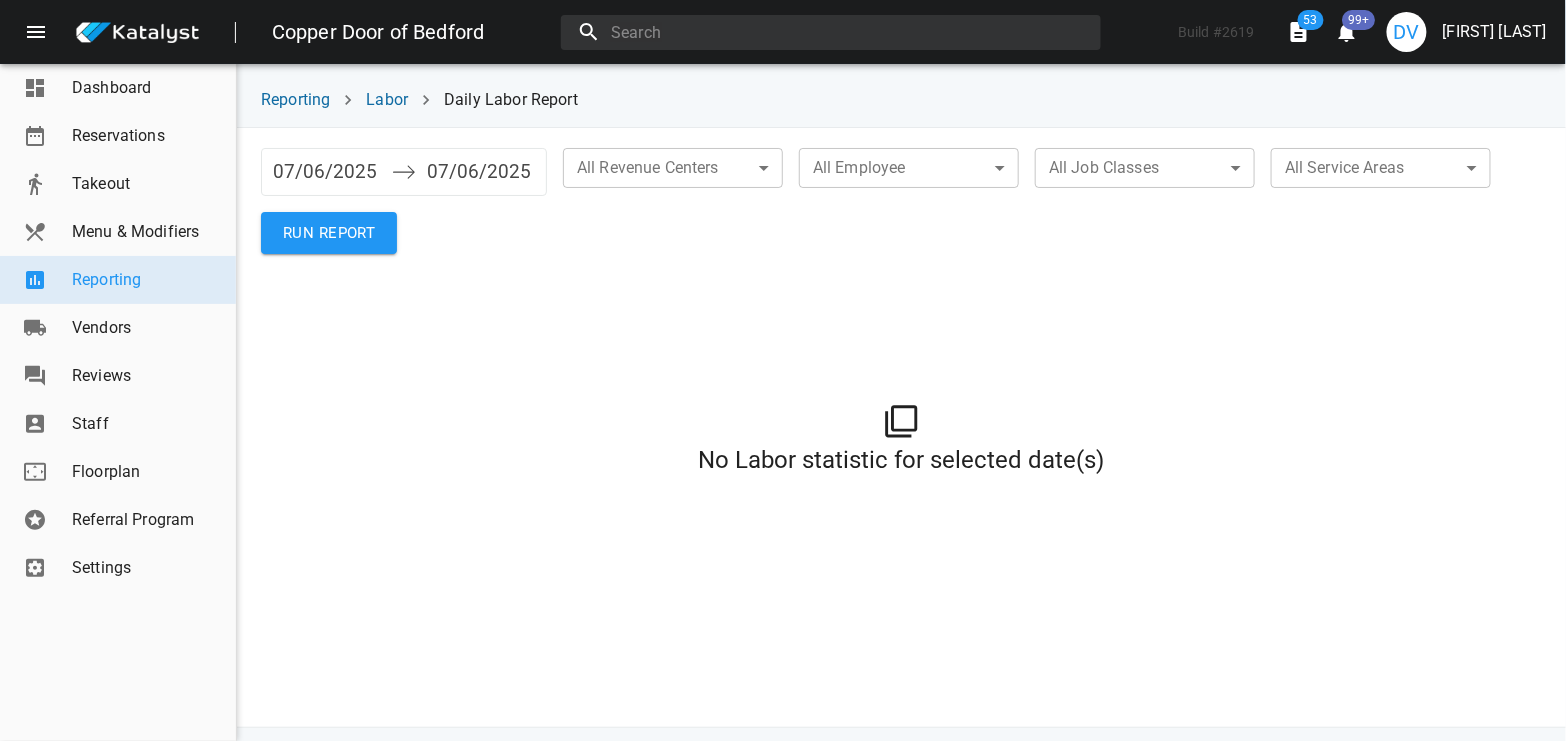 click on "07/06/2025" at bounding box center [327, 172] 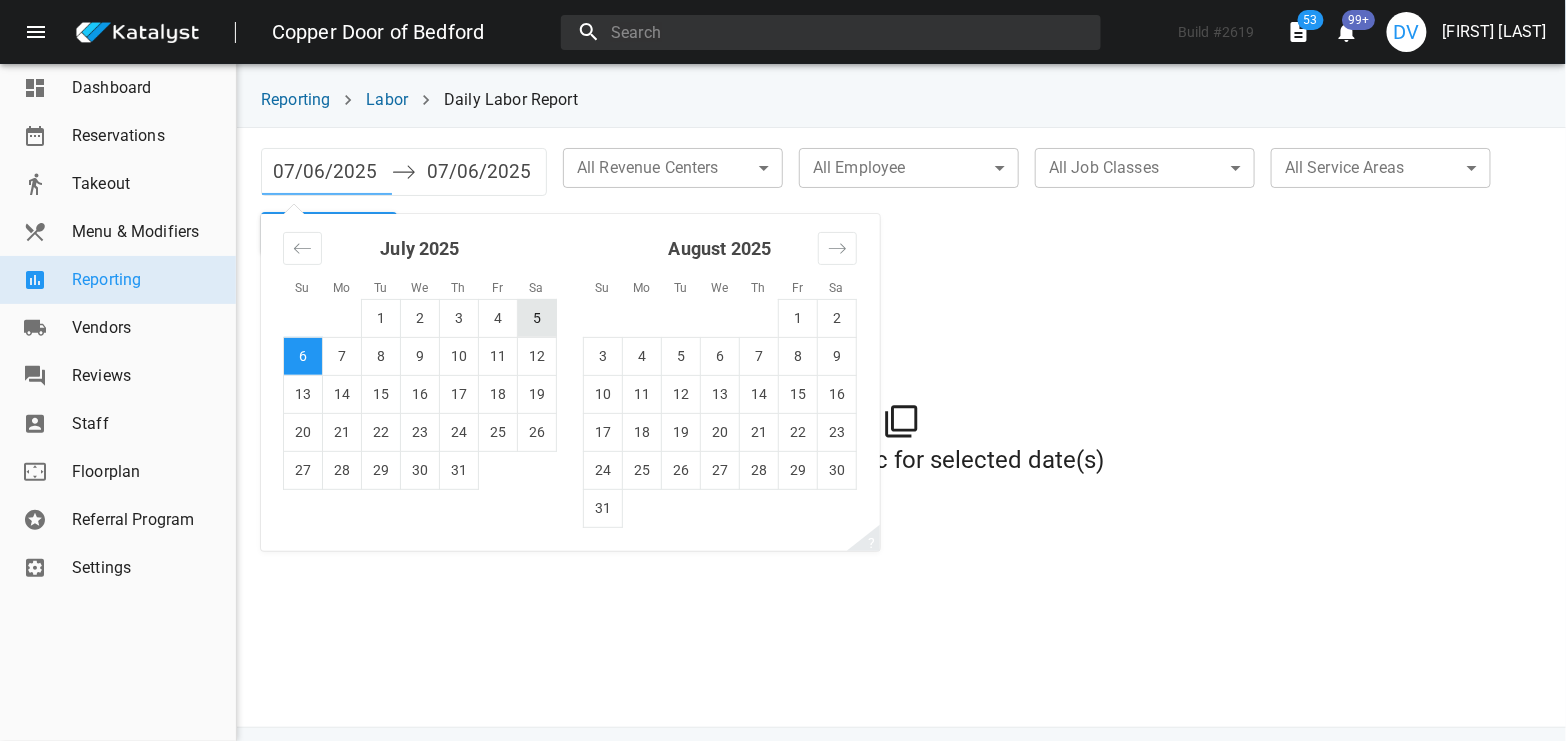 click on "5" at bounding box center [537, 318] 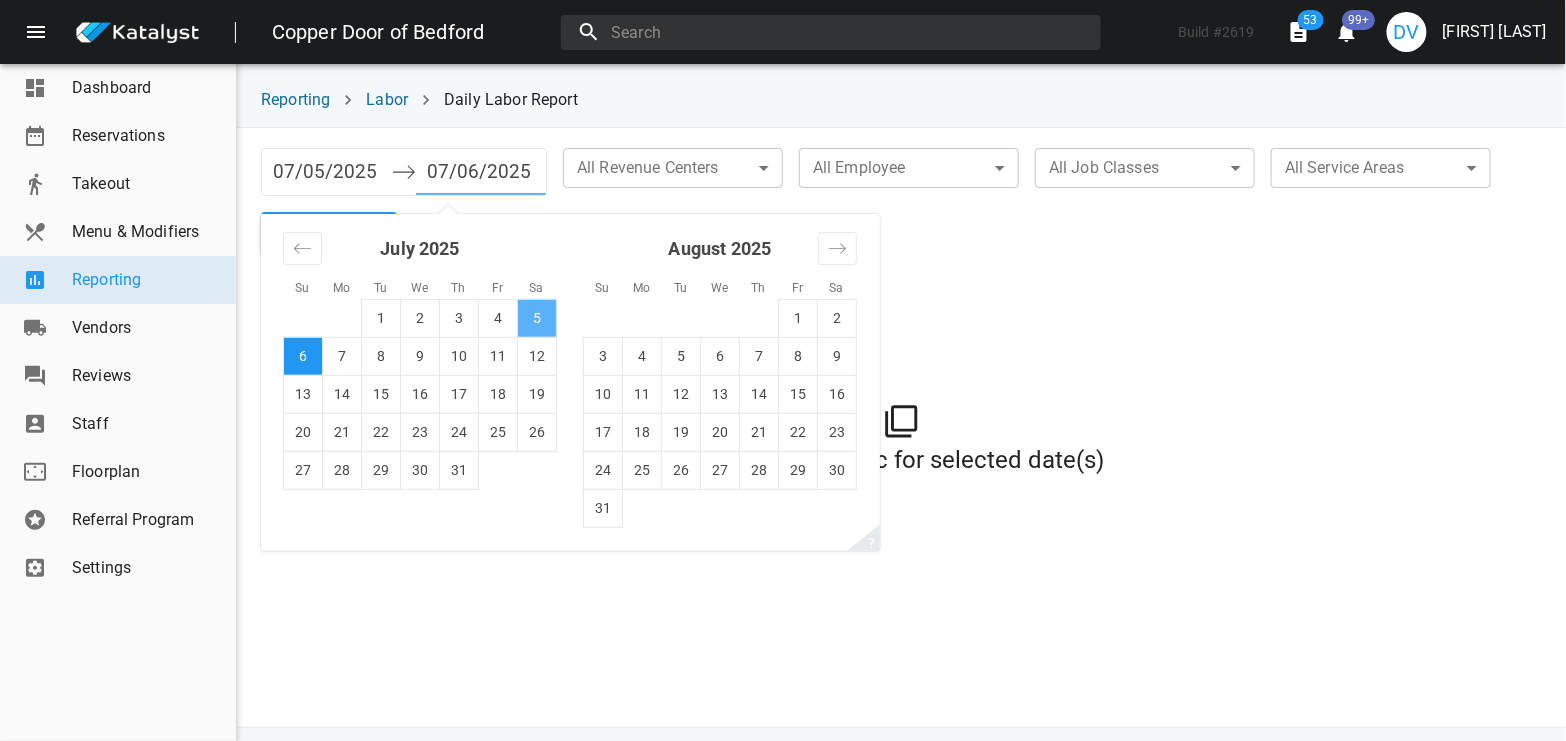 click on "5" at bounding box center [537, 318] 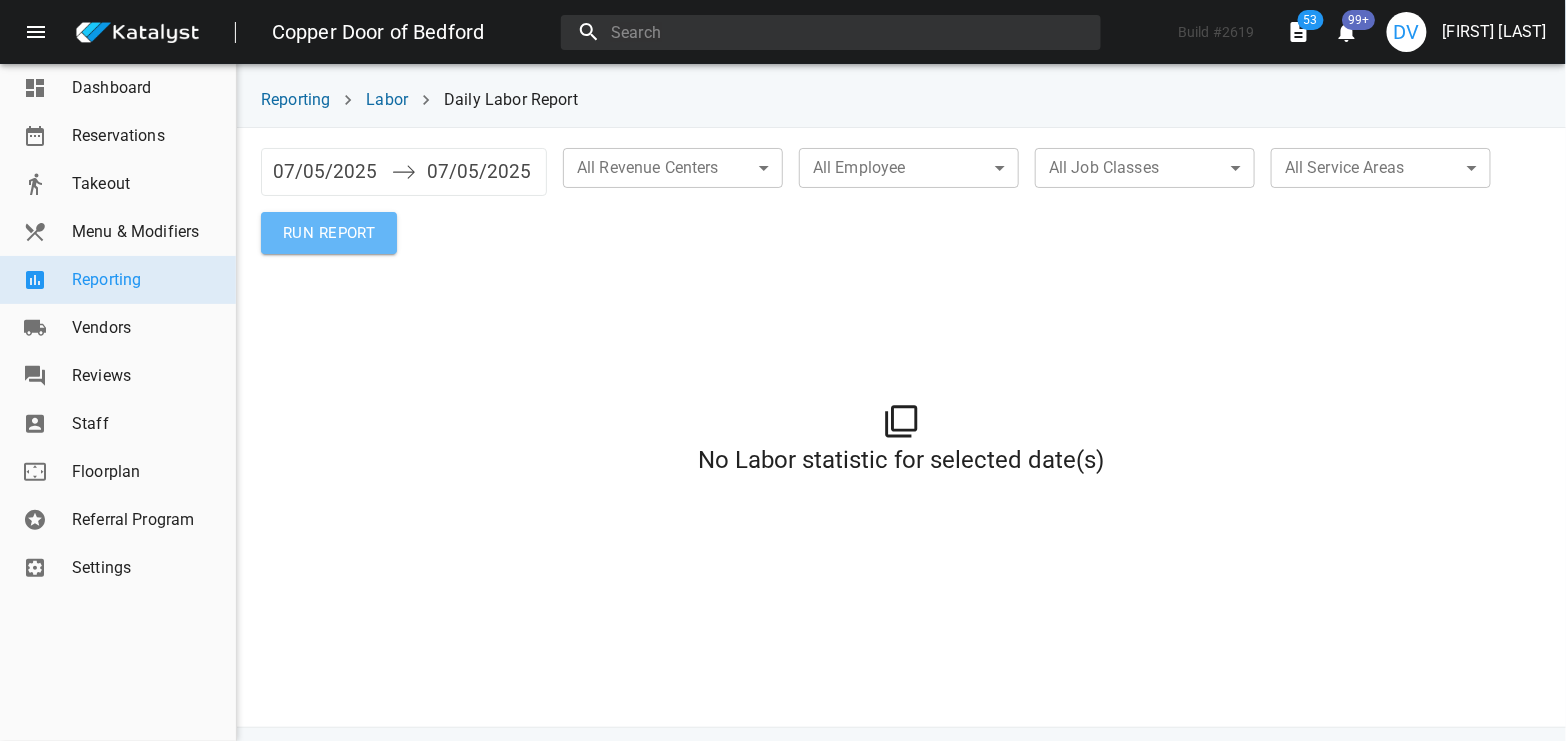 click on "RUN REPORT" at bounding box center (329, 233) 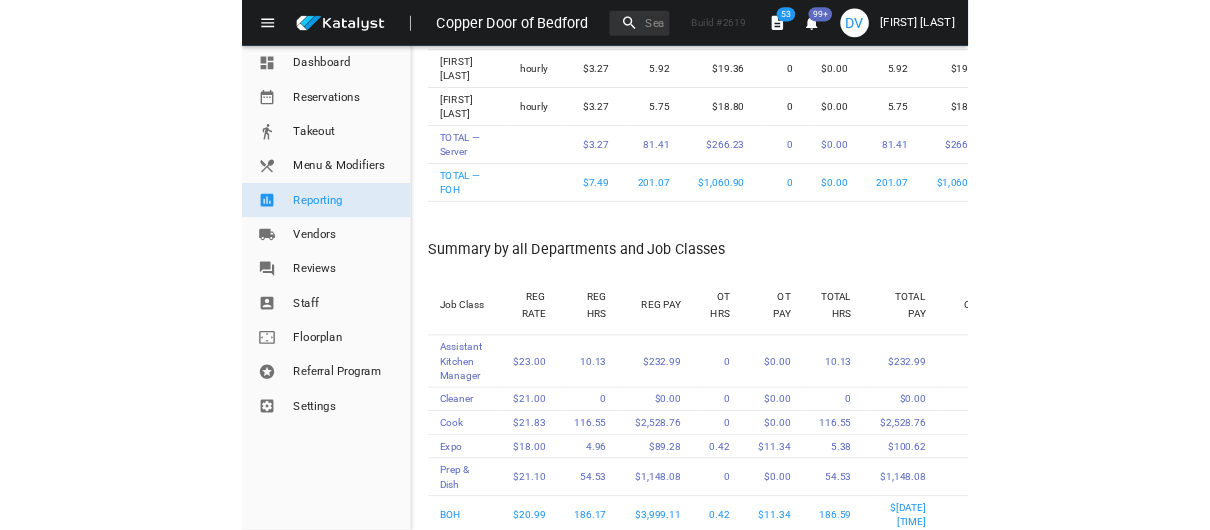 scroll, scrollTop: 4571, scrollLeft: 0, axis: vertical 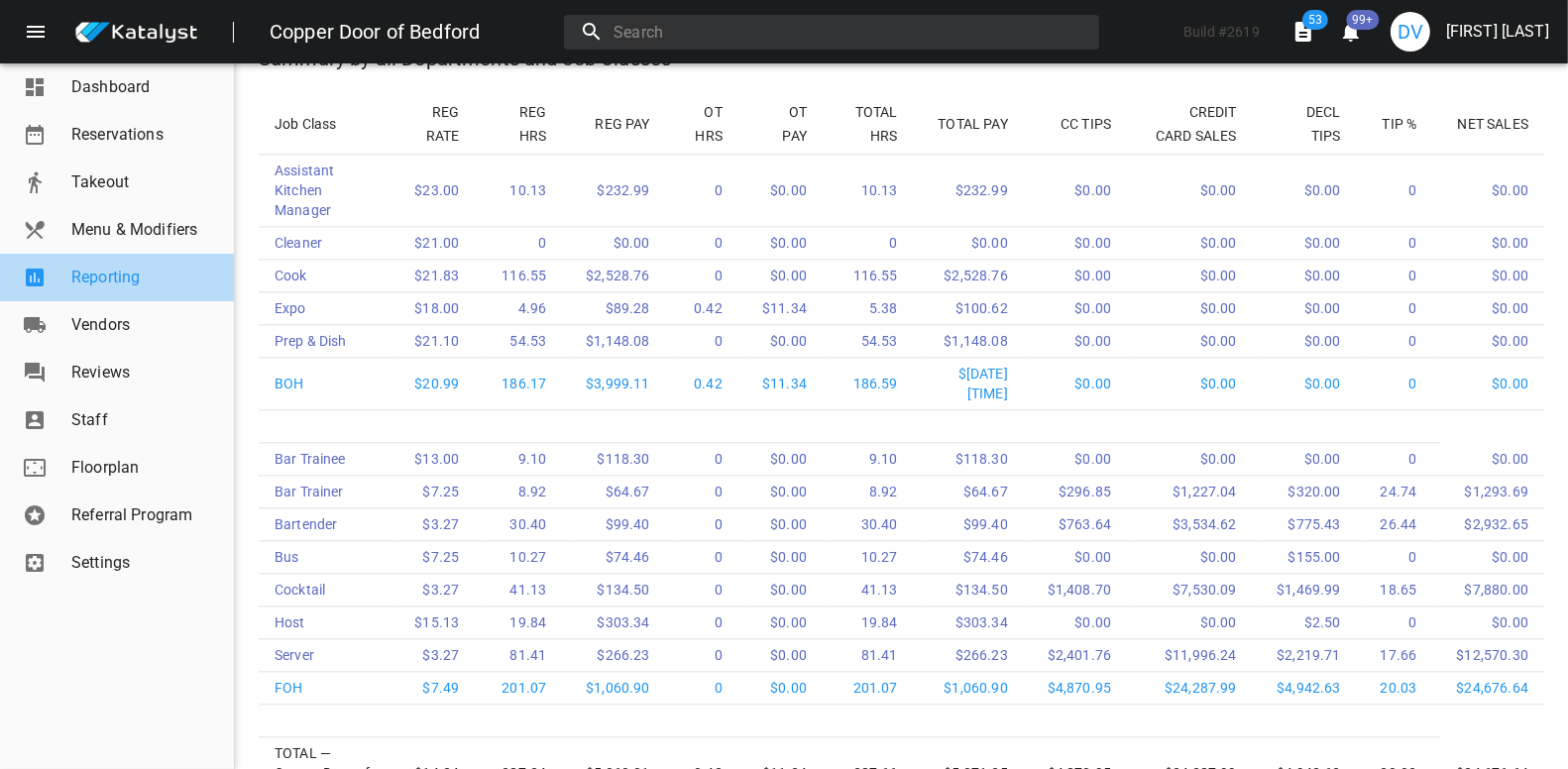 click on "Reporting" at bounding box center (145, 277) 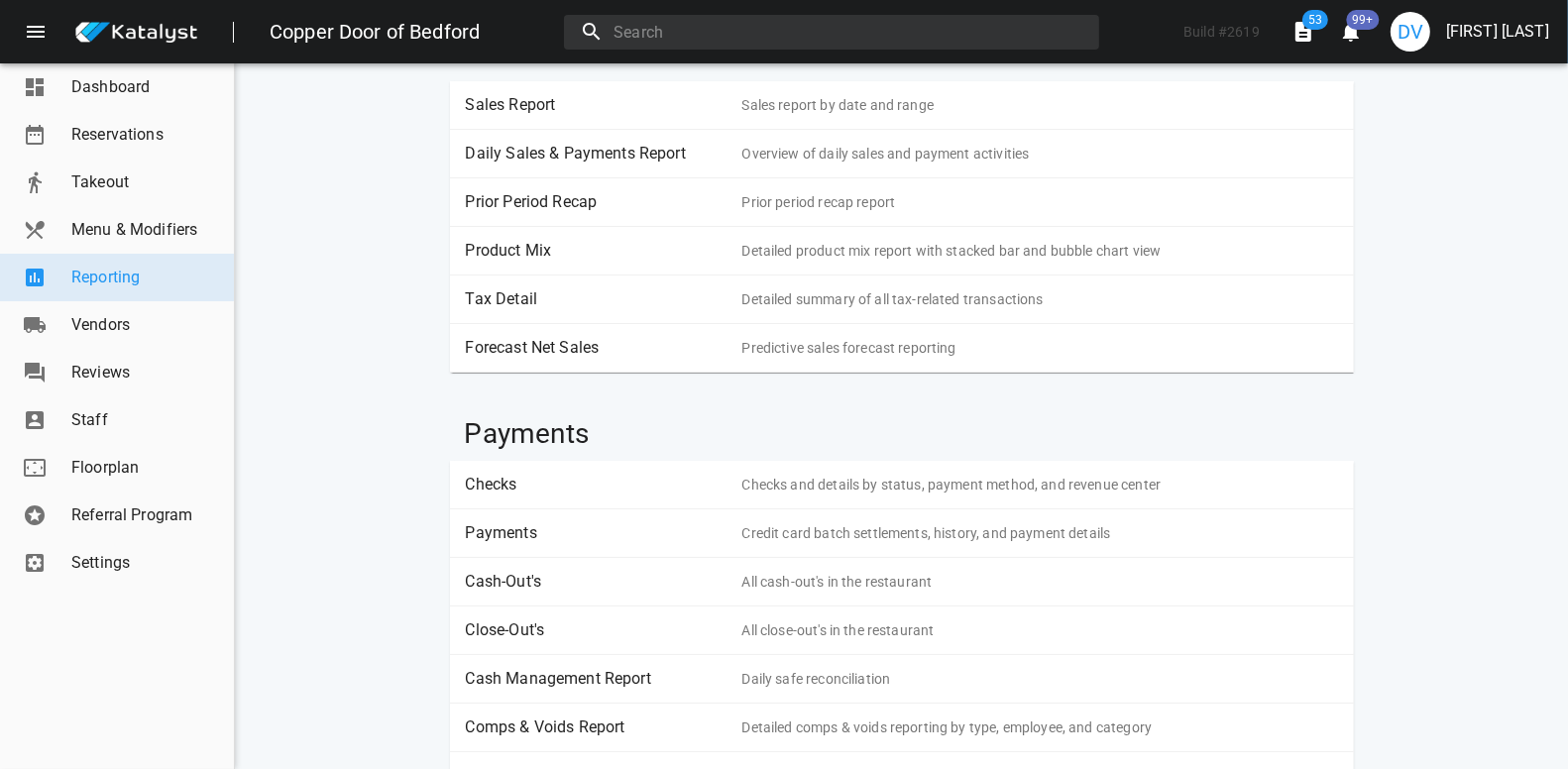 scroll, scrollTop: 0, scrollLeft: 0, axis: both 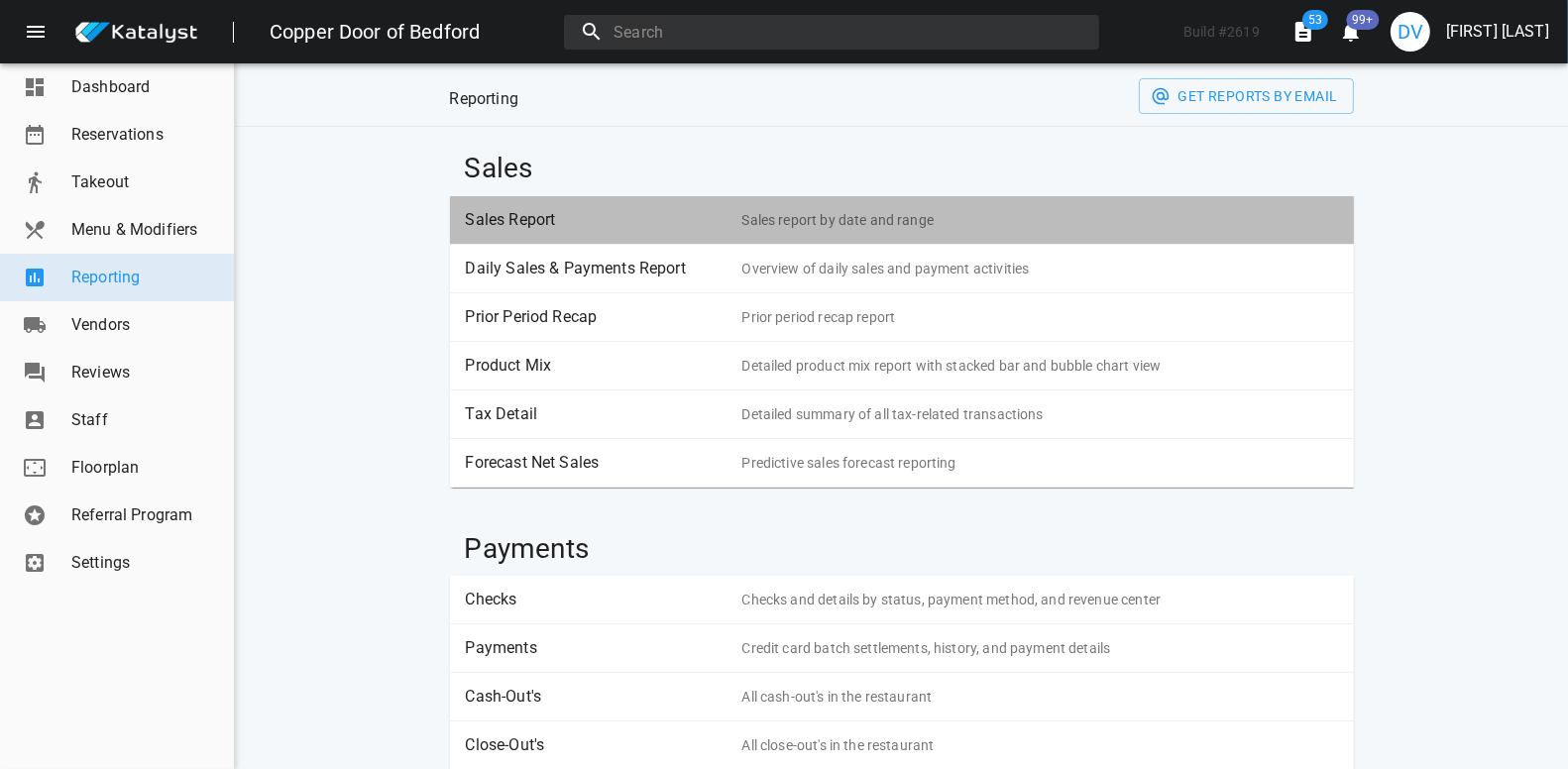 click on "Sales Report" at bounding box center (597, 220) 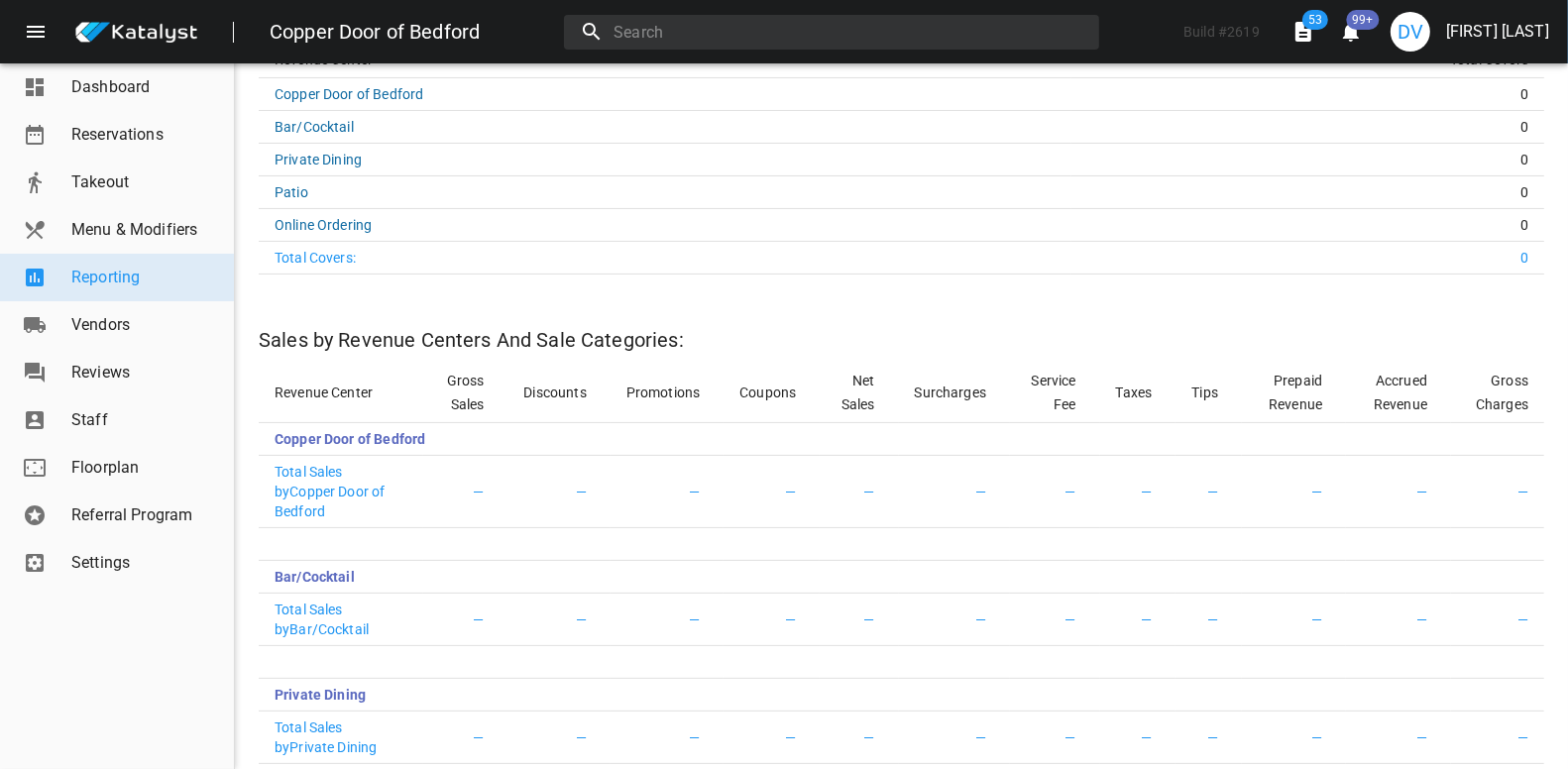 scroll, scrollTop: 0, scrollLeft: 0, axis: both 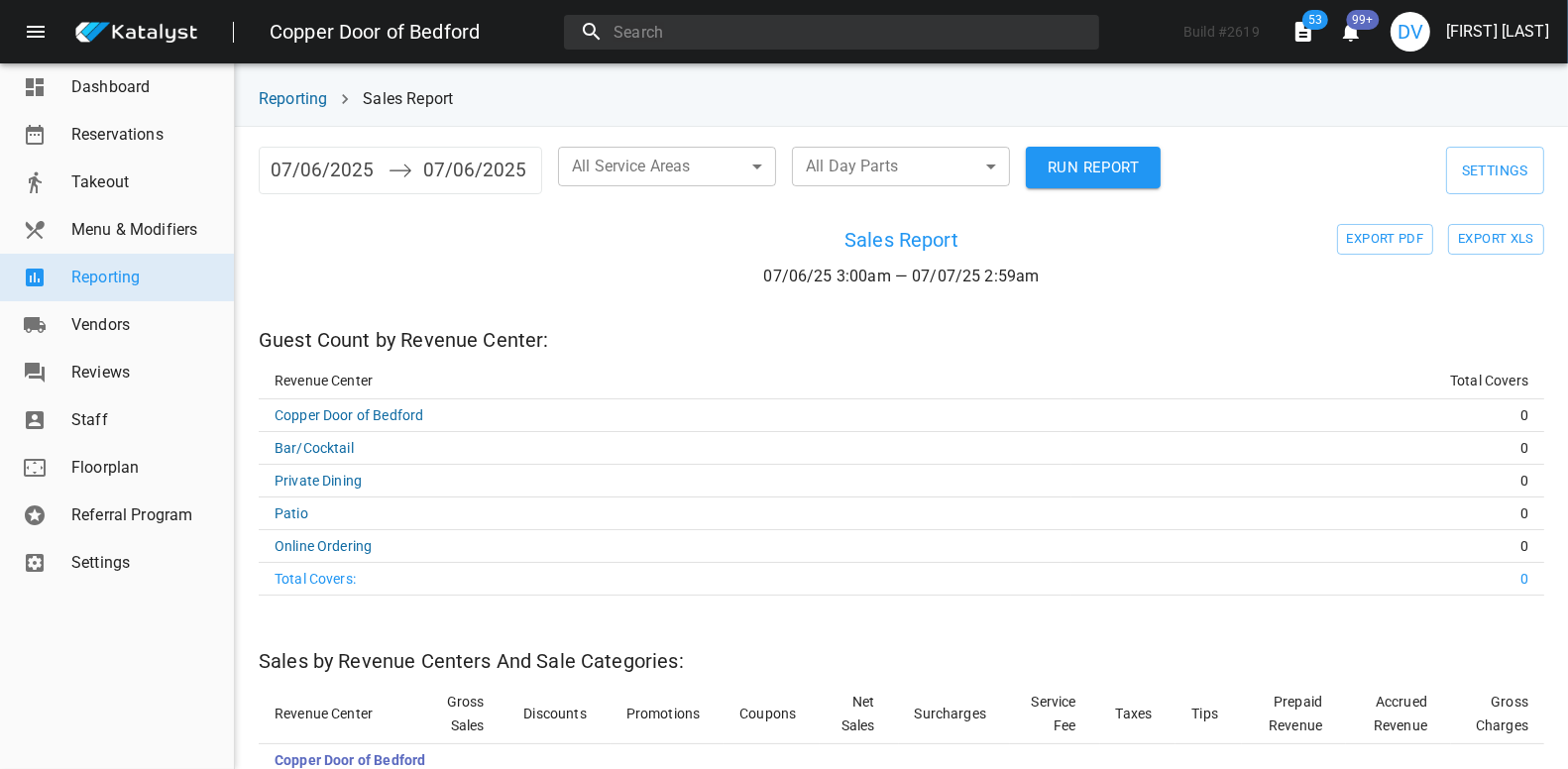 click on "07/06/2025" at bounding box center [324, 170] 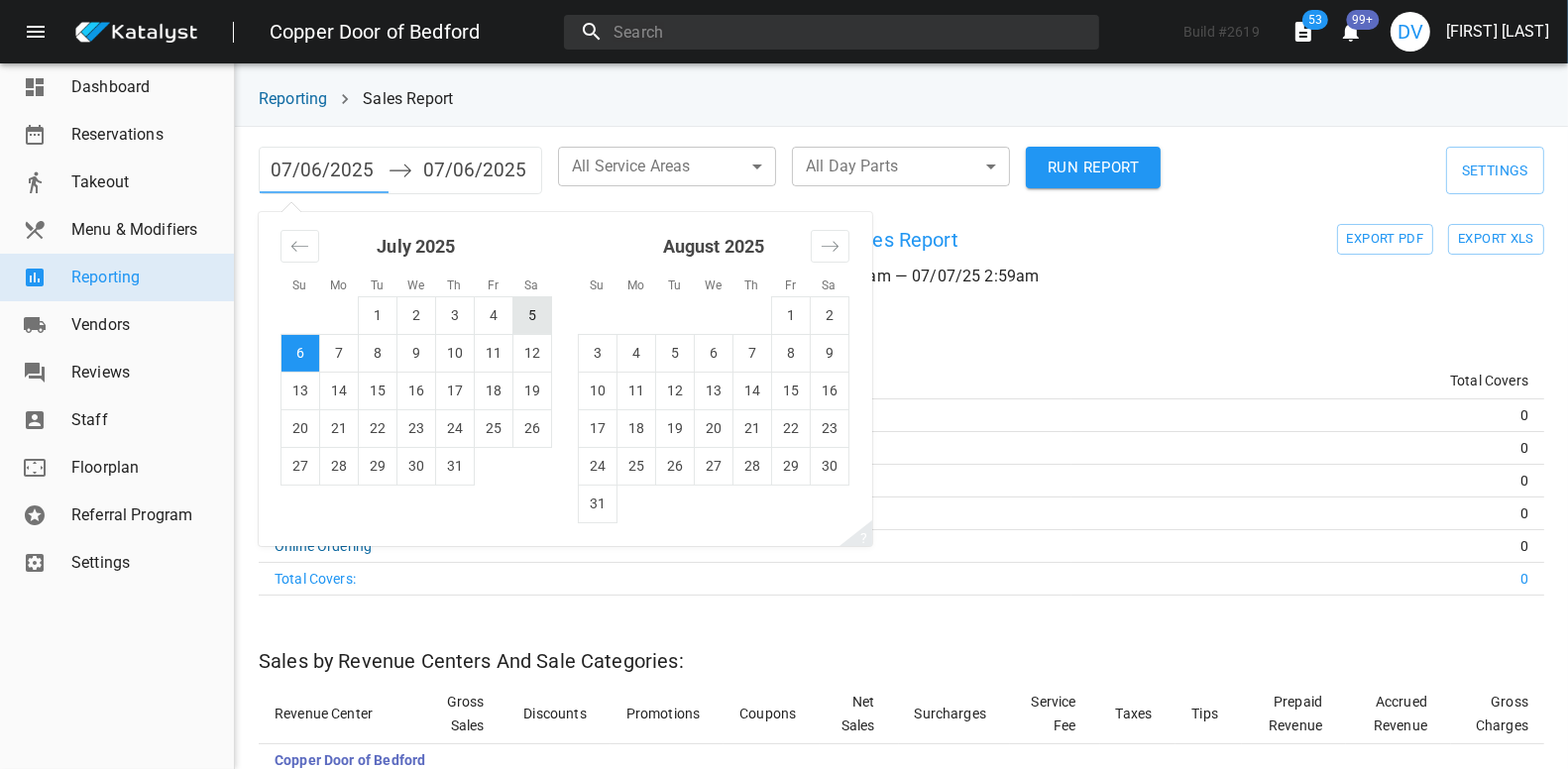 click on "5" at bounding box center [532, 315] 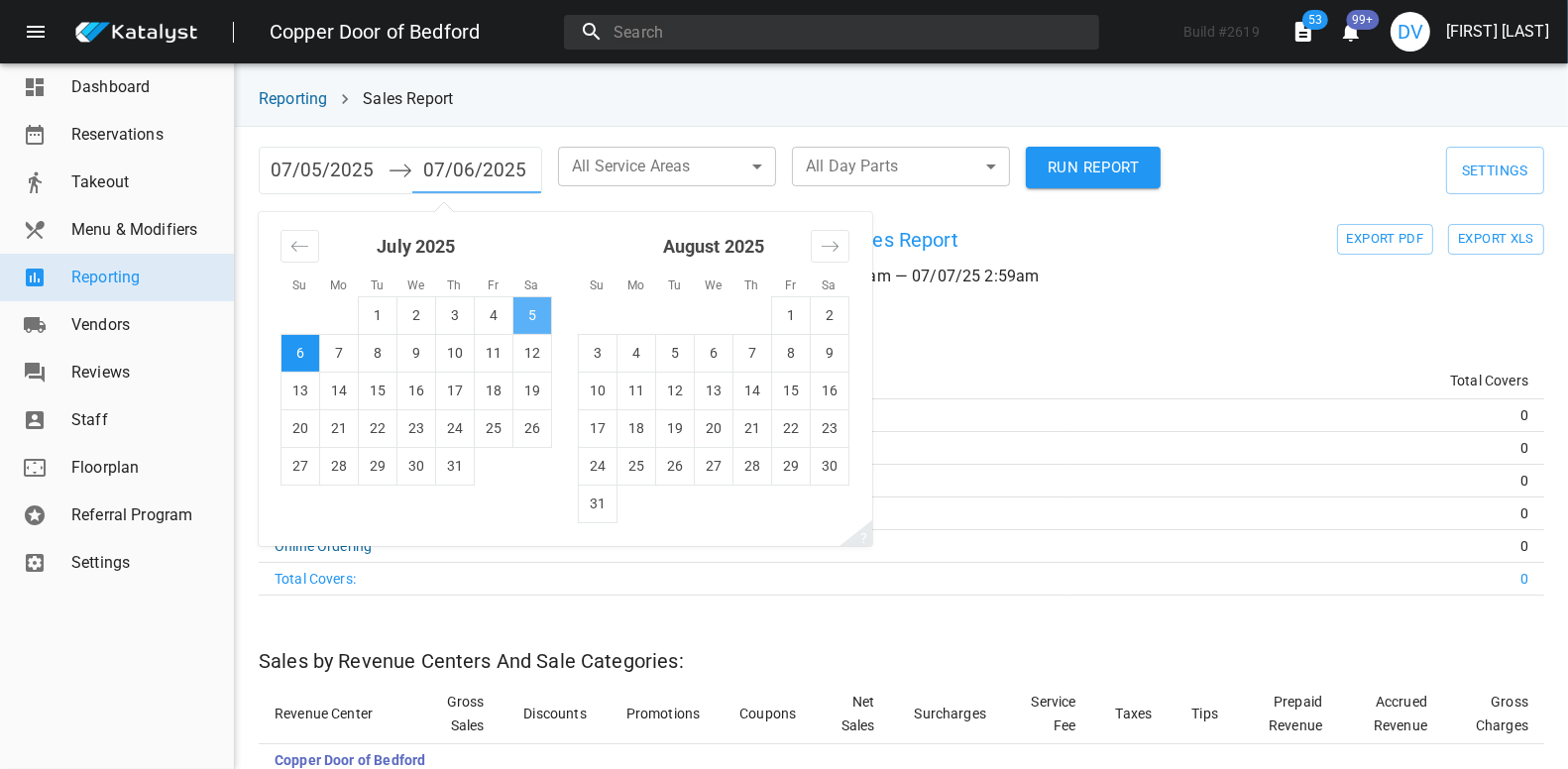click on "5" at bounding box center (532, 315) 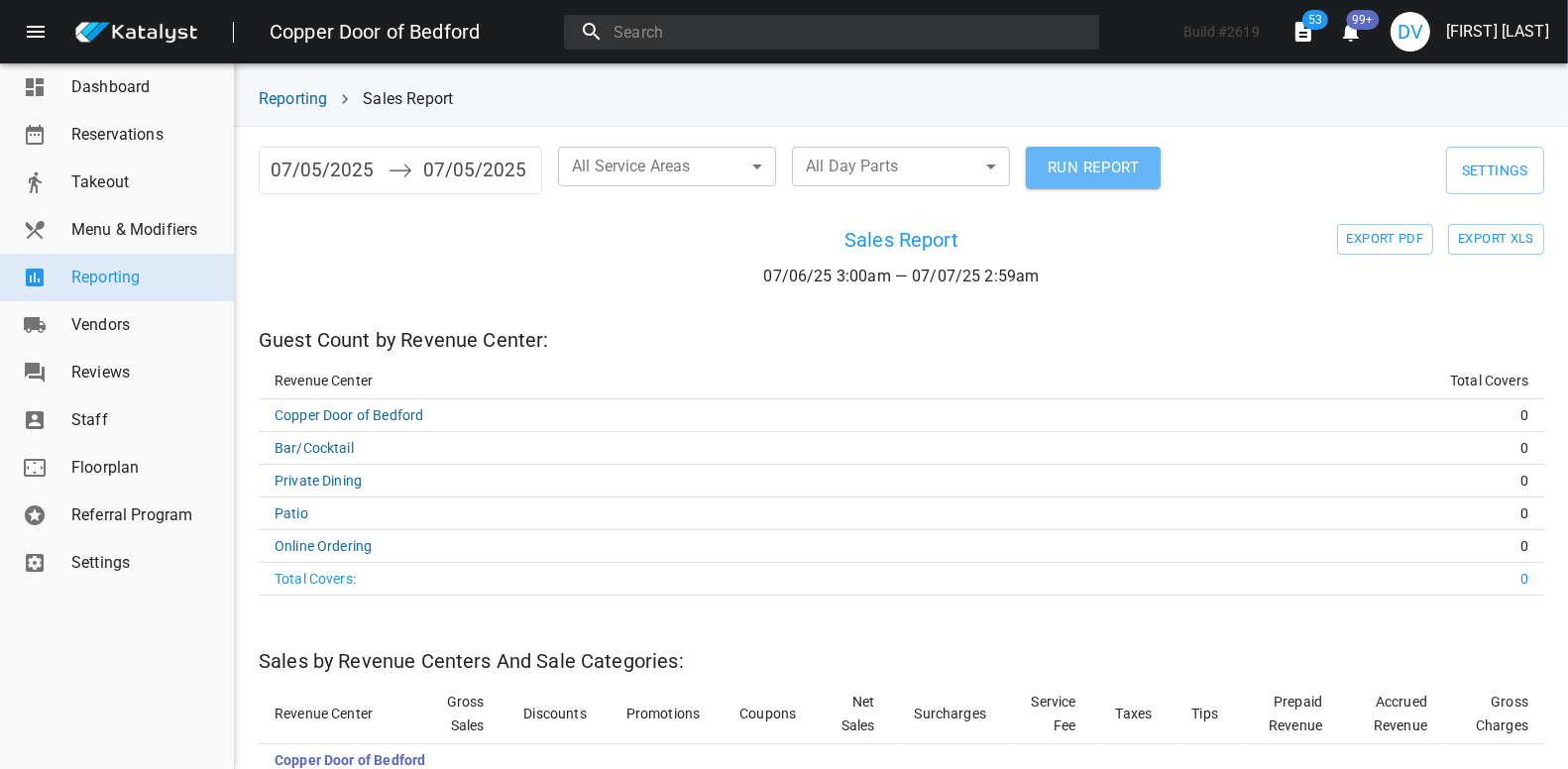 click on "RUN REPORT" at bounding box center (1093, 167) 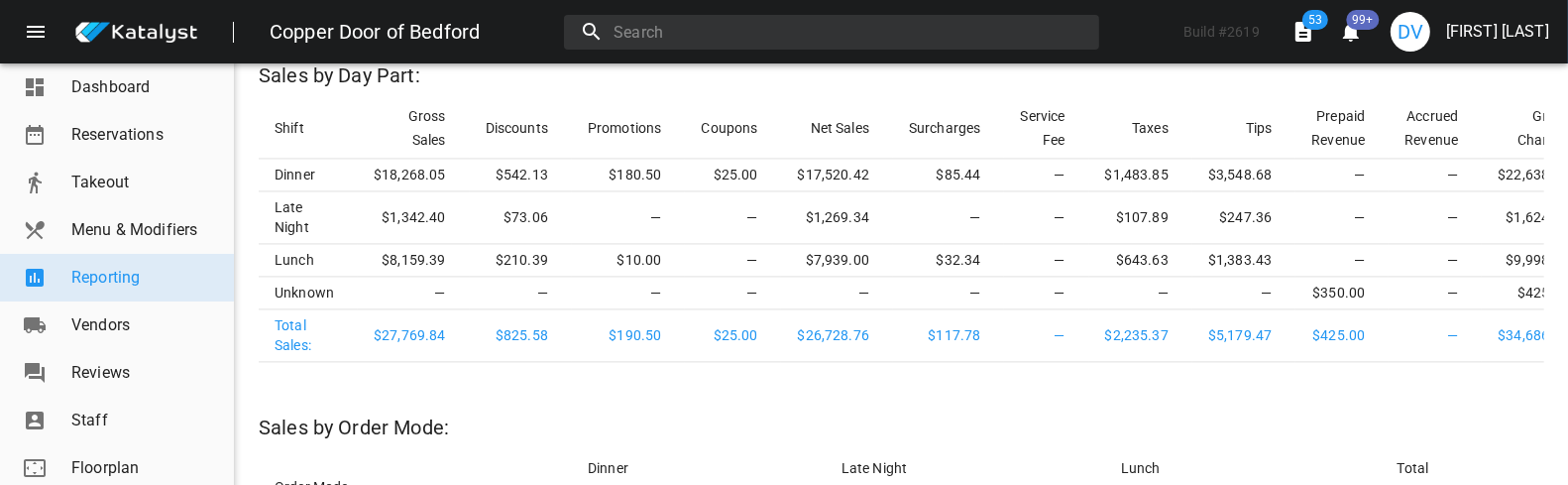 scroll, scrollTop: 3985, scrollLeft: 0, axis: vertical 